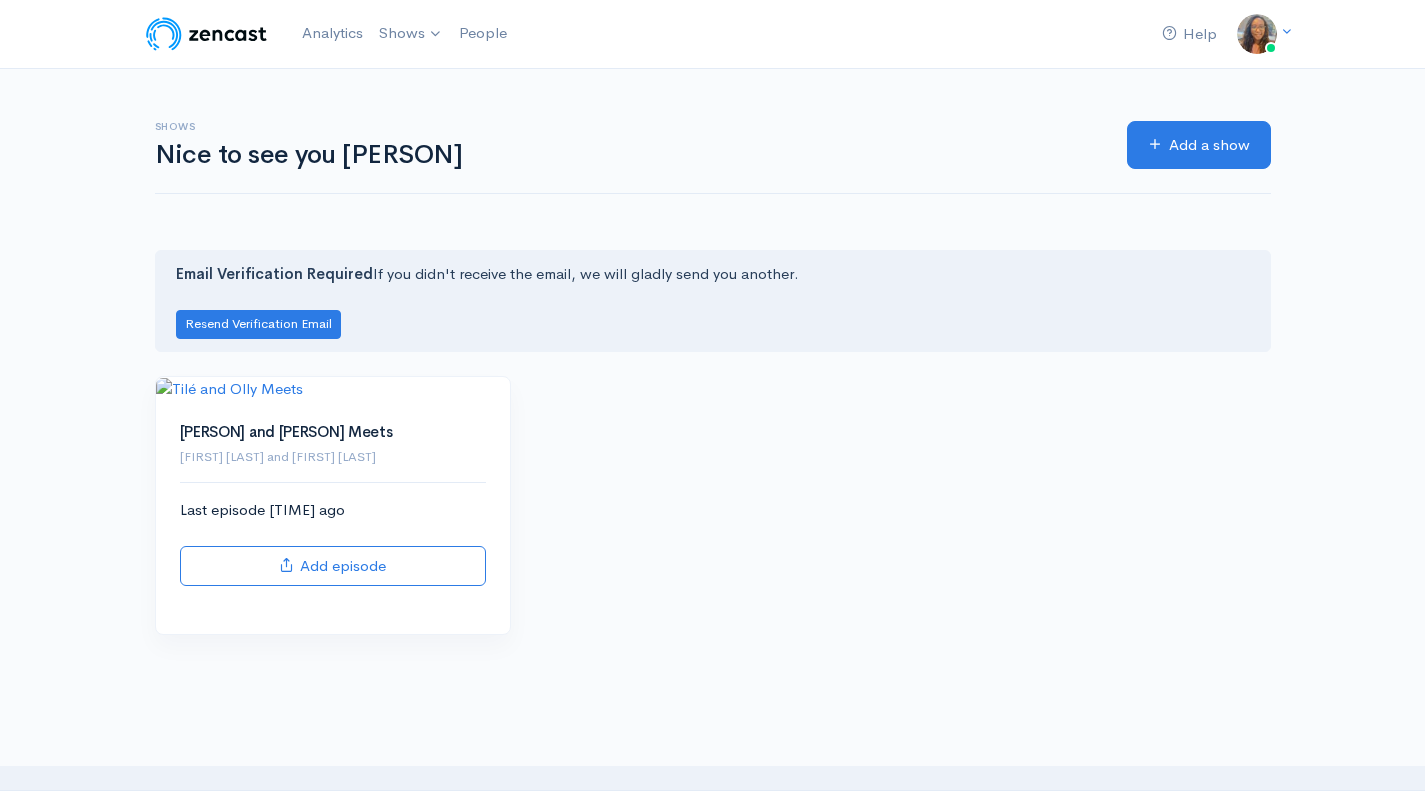 scroll, scrollTop: 0, scrollLeft: 0, axis: both 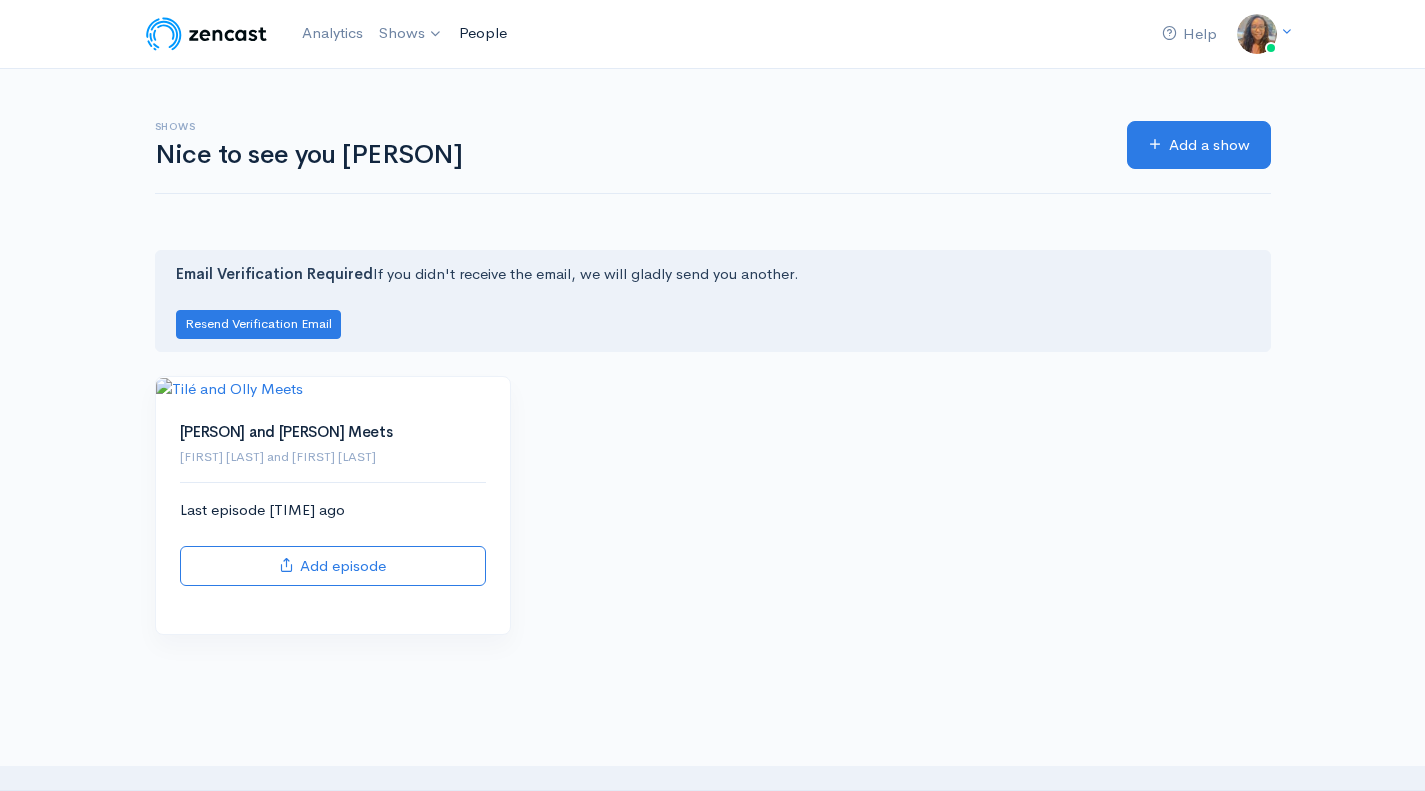 click on "People" at bounding box center (483, 33) 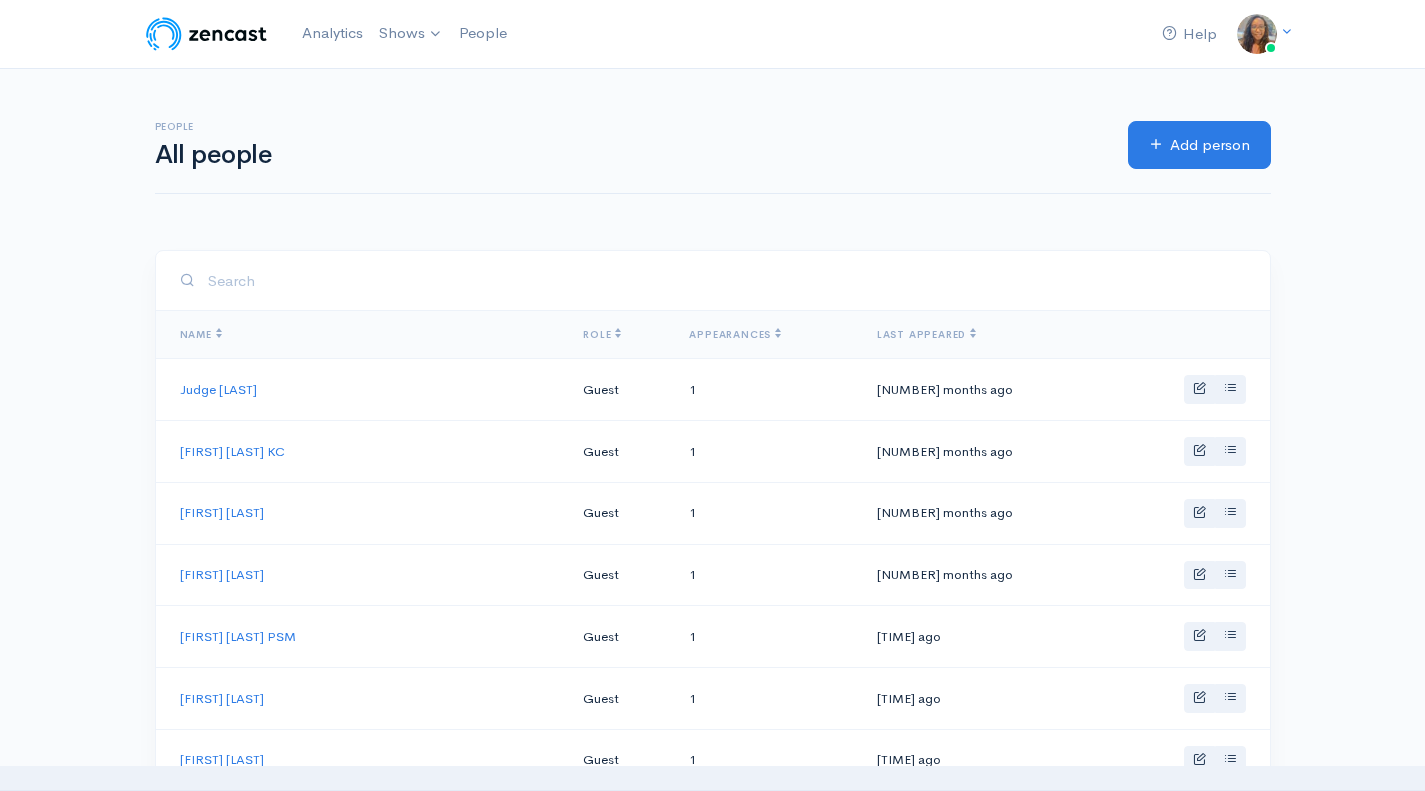 scroll, scrollTop: 0, scrollLeft: 0, axis: both 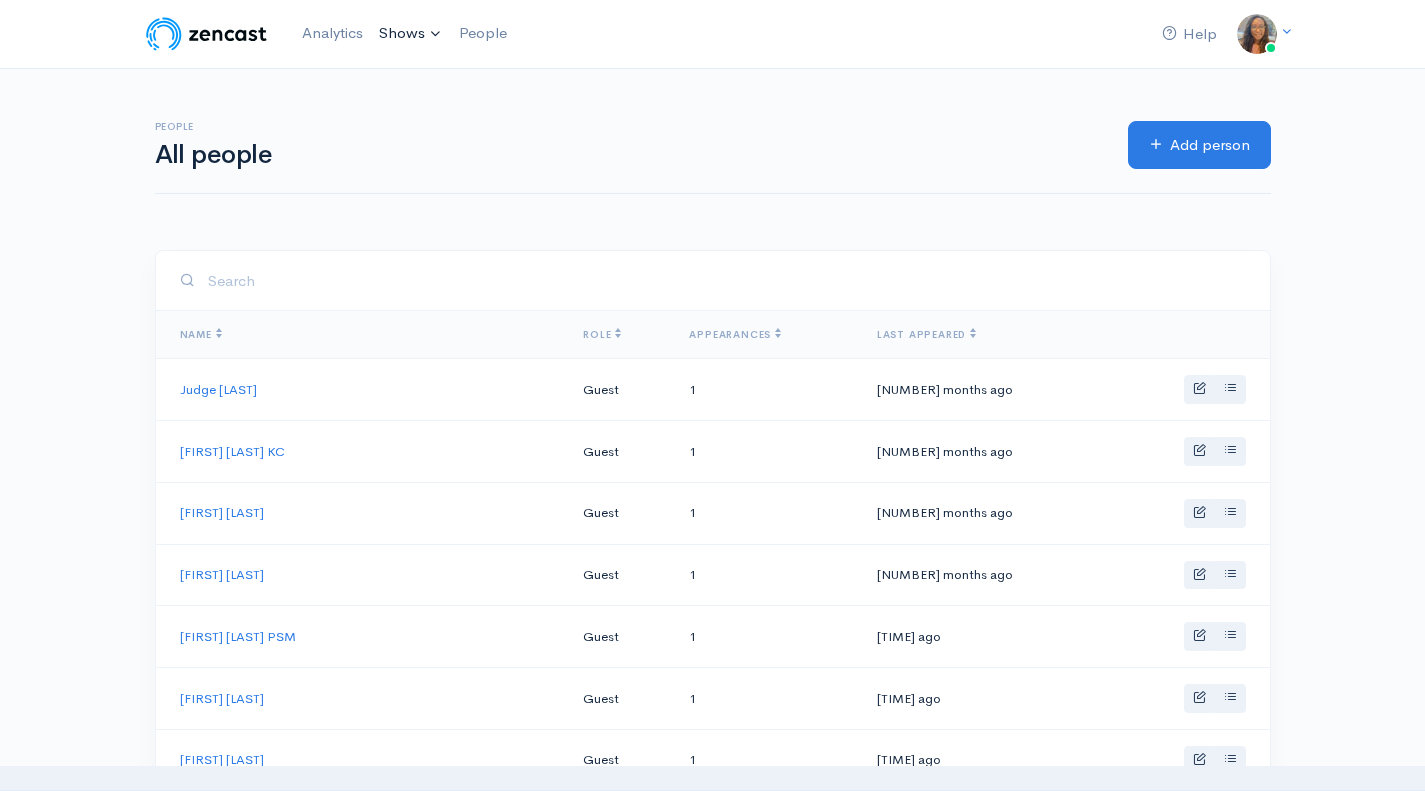 click on "Shows" at bounding box center [411, 34] 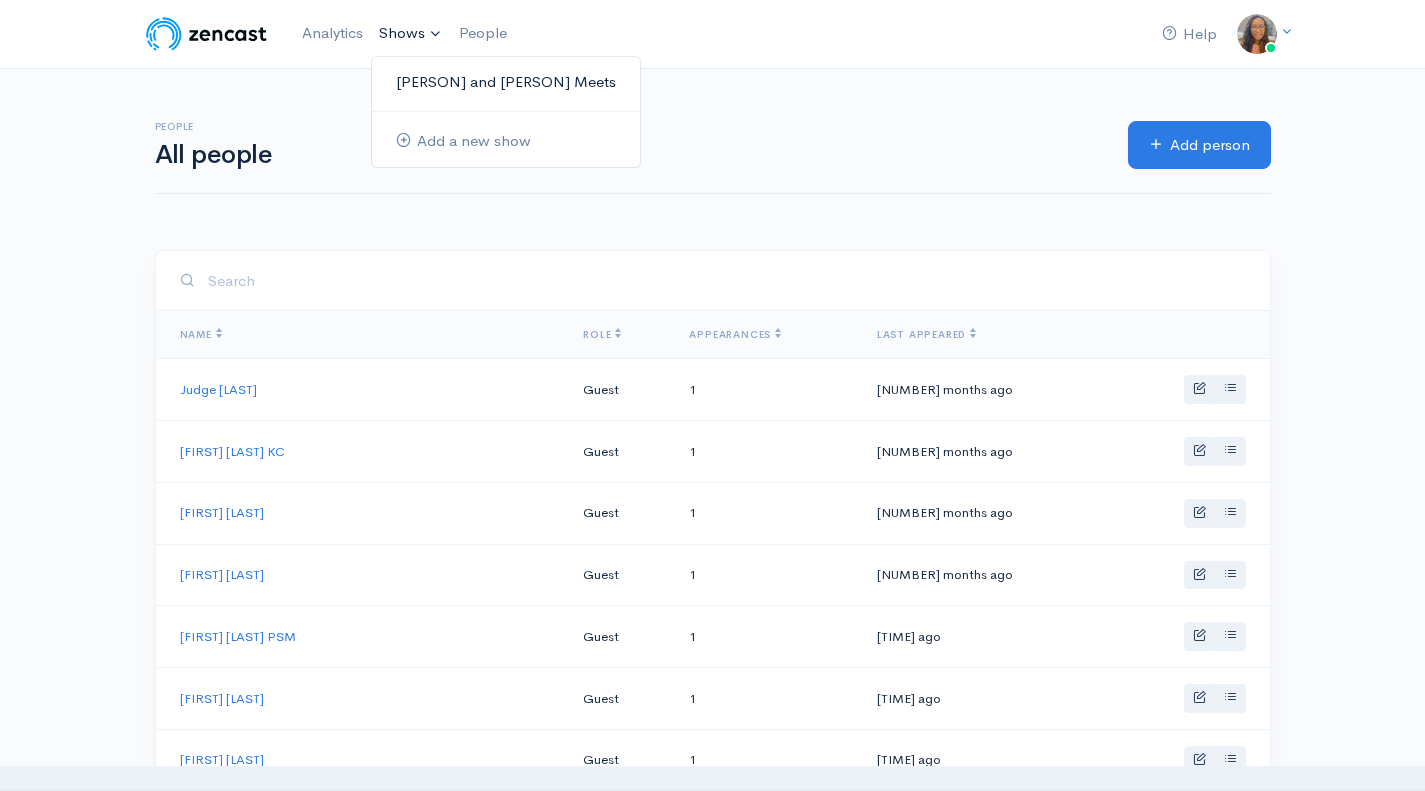 click on "[PERSON] and [PERSON] Meets" at bounding box center [506, 82] 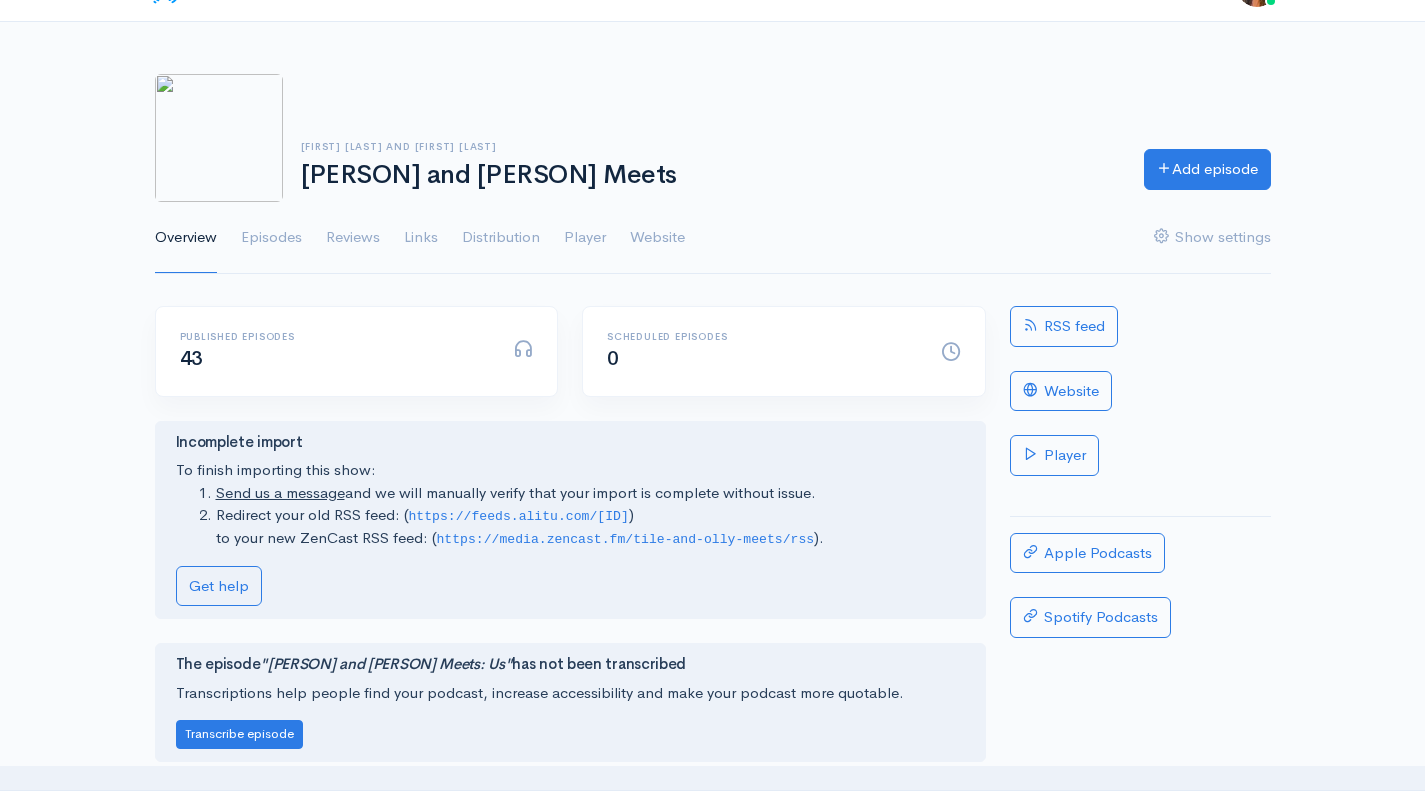 scroll, scrollTop: 0, scrollLeft: 0, axis: both 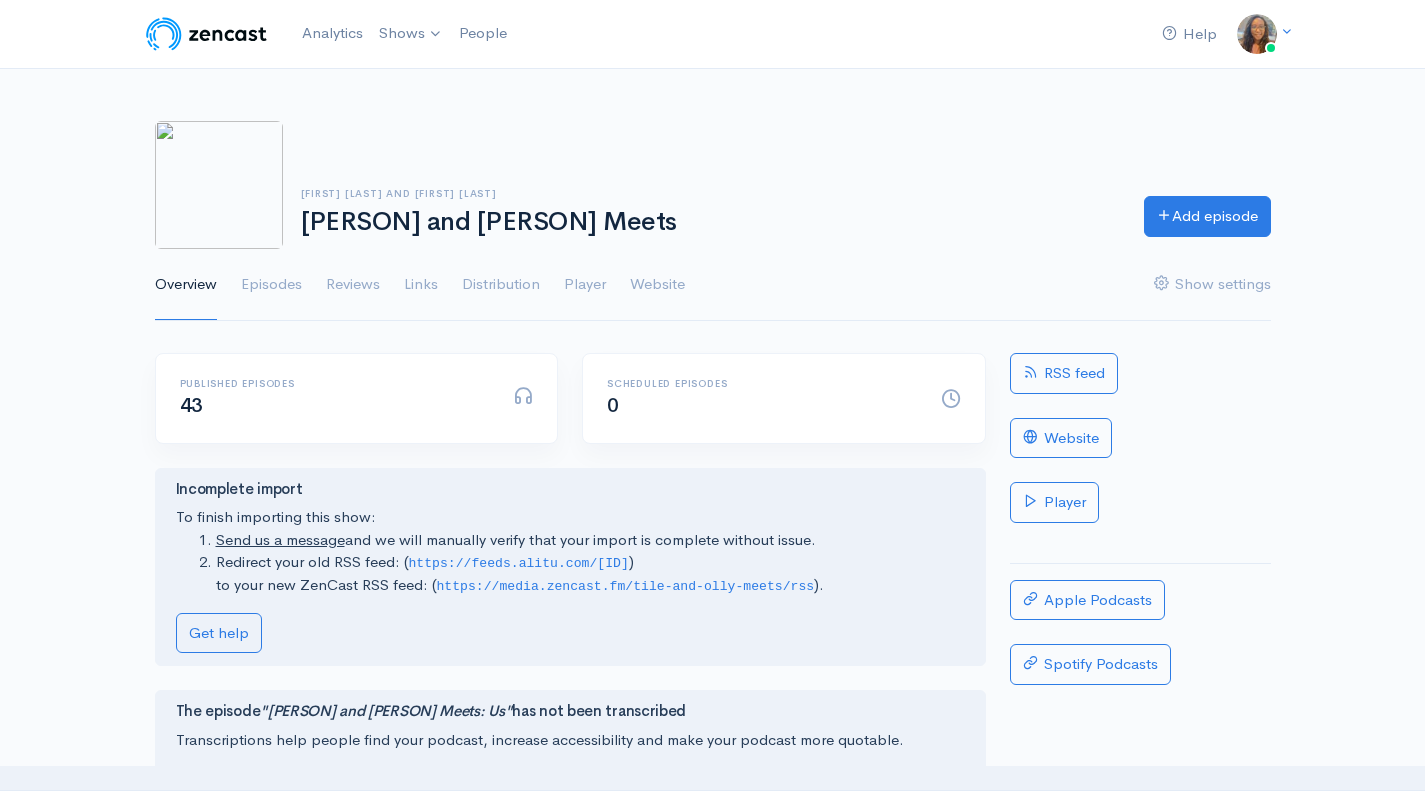 click on "Distribution" at bounding box center (501, 285) 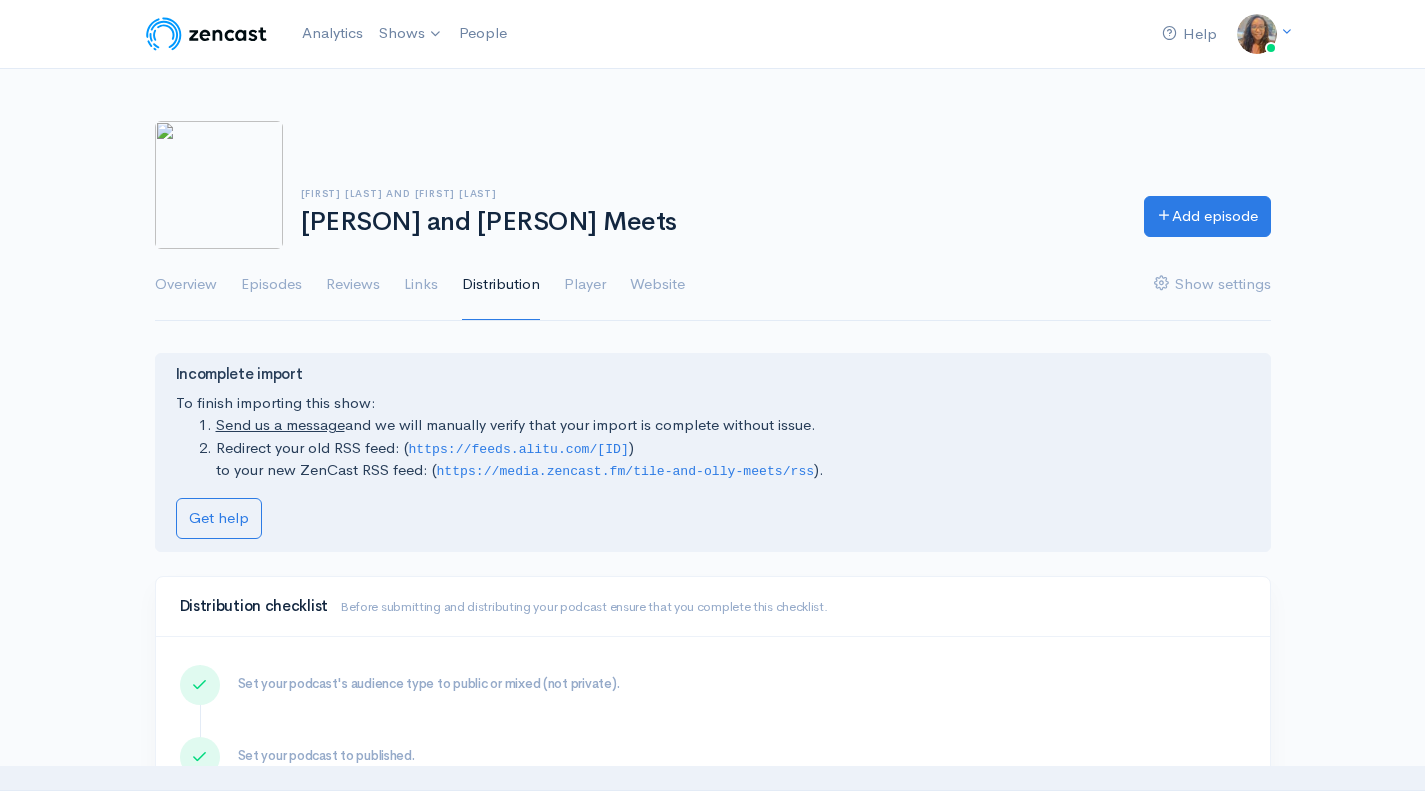 scroll, scrollTop: 0, scrollLeft: 0, axis: both 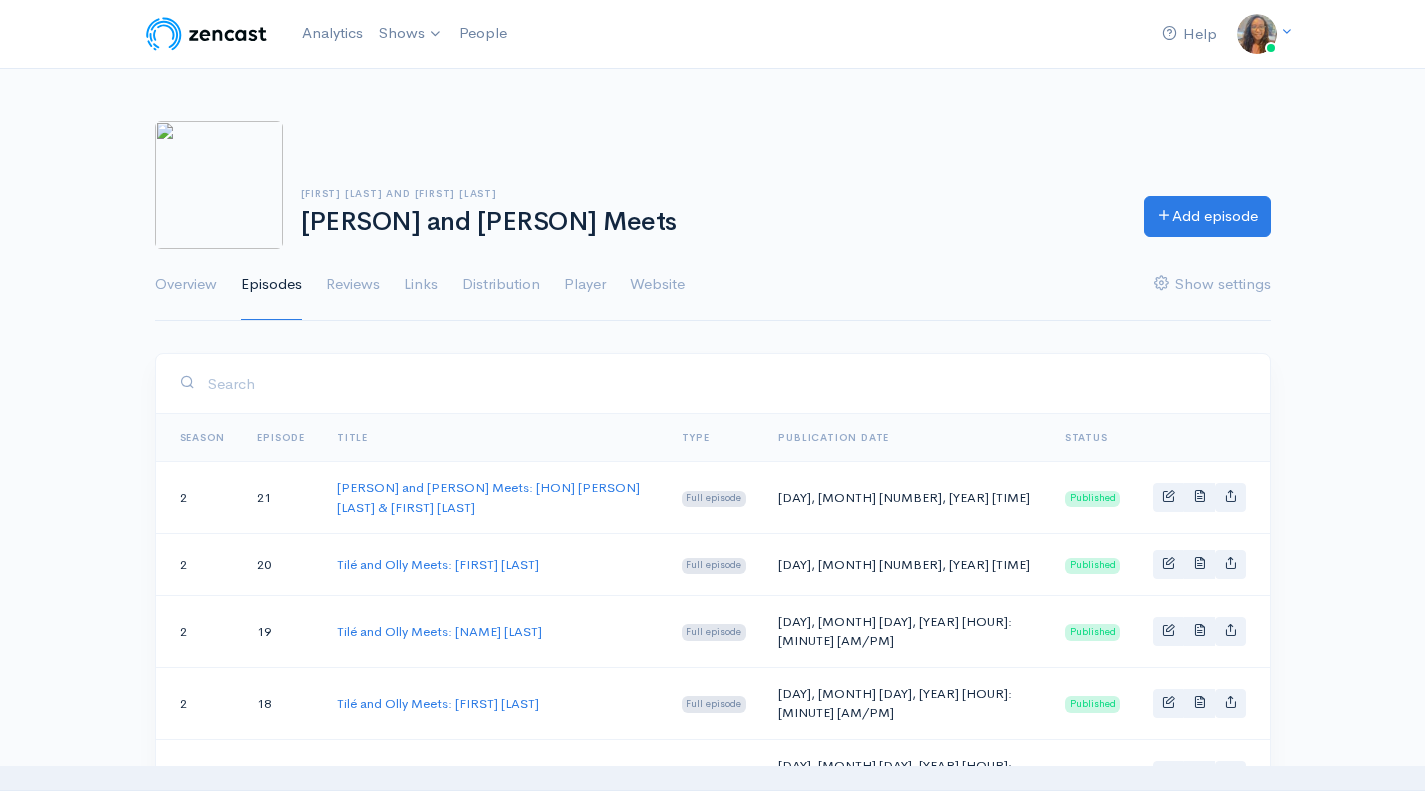 click on "Distribution" at bounding box center [501, 285] 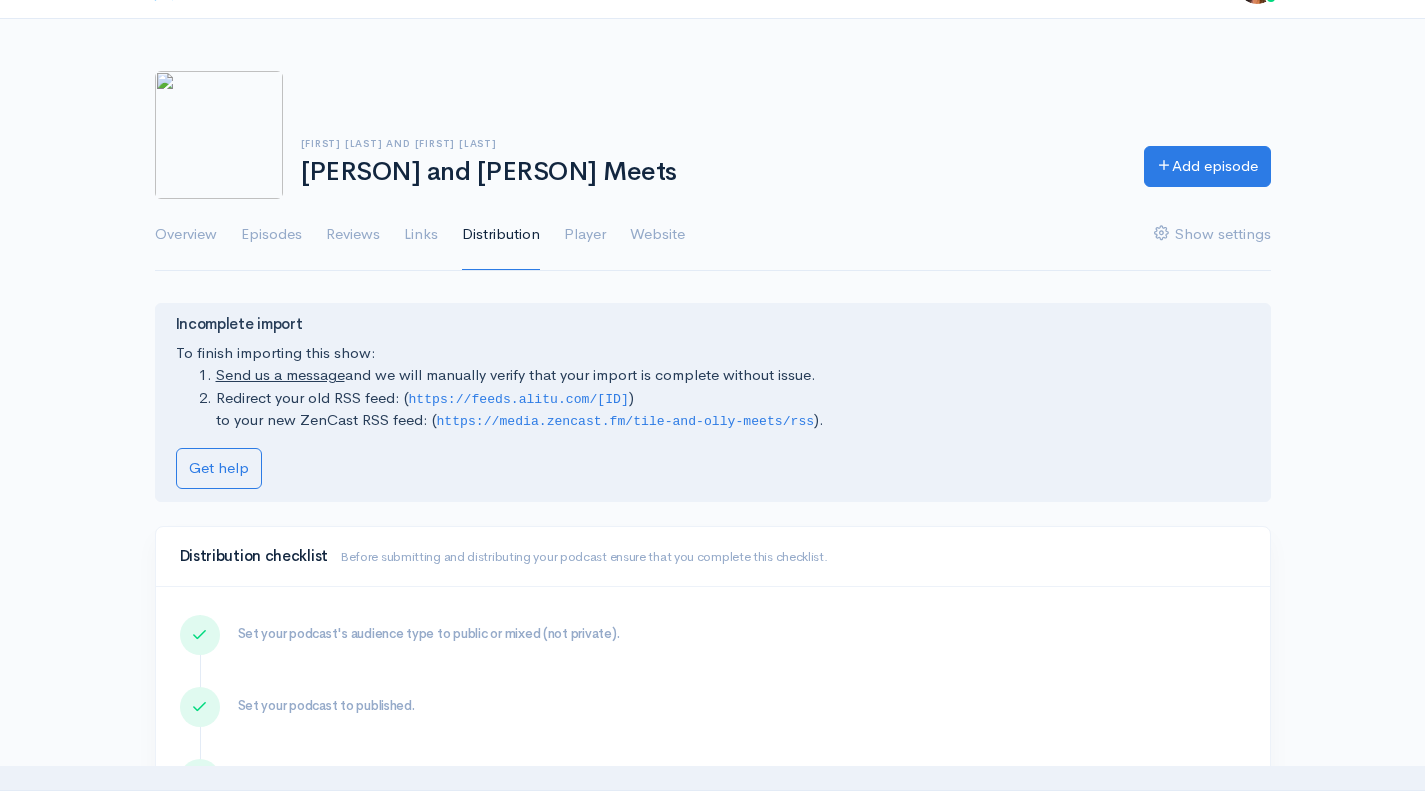 scroll, scrollTop: 0, scrollLeft: 0, axis: both 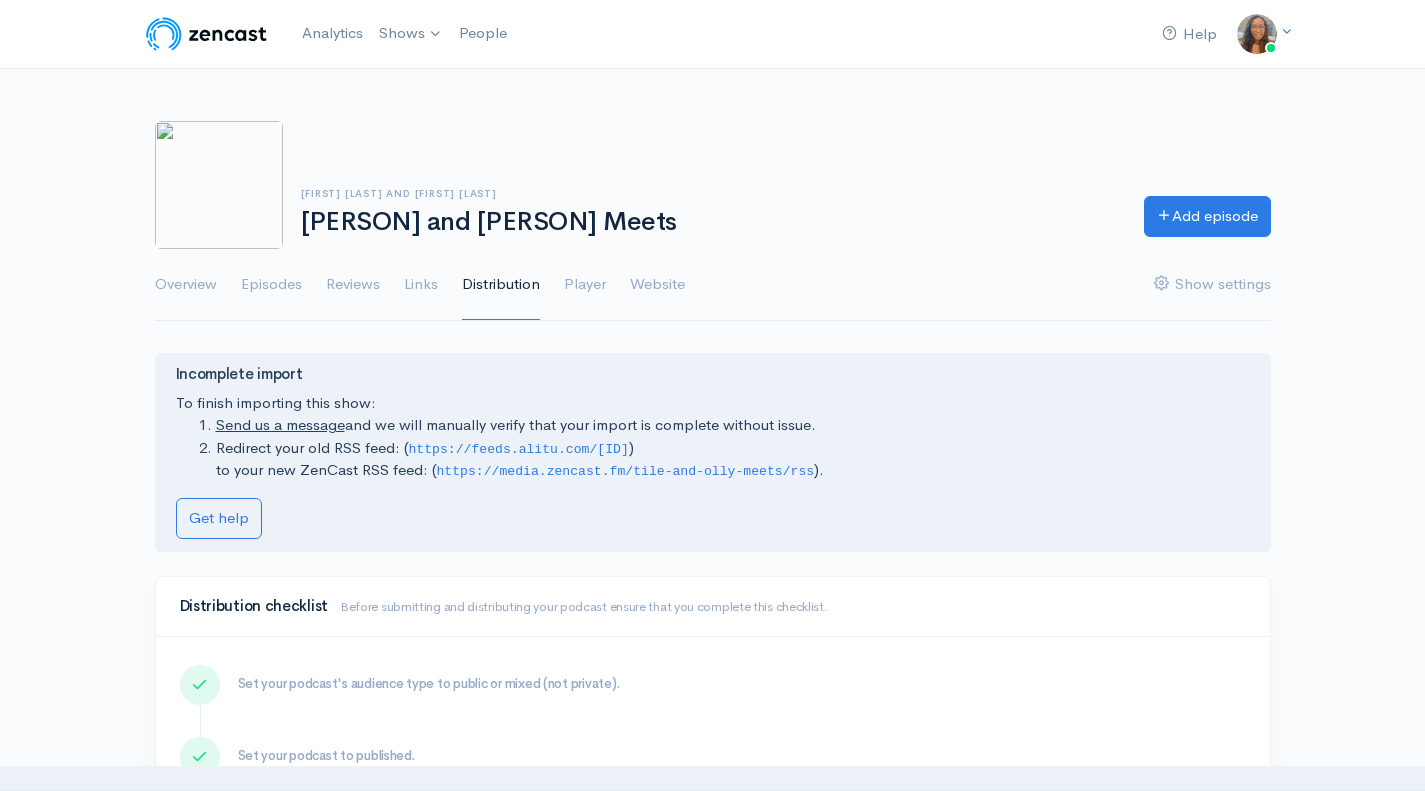 click at bounding box center (1257, 34) 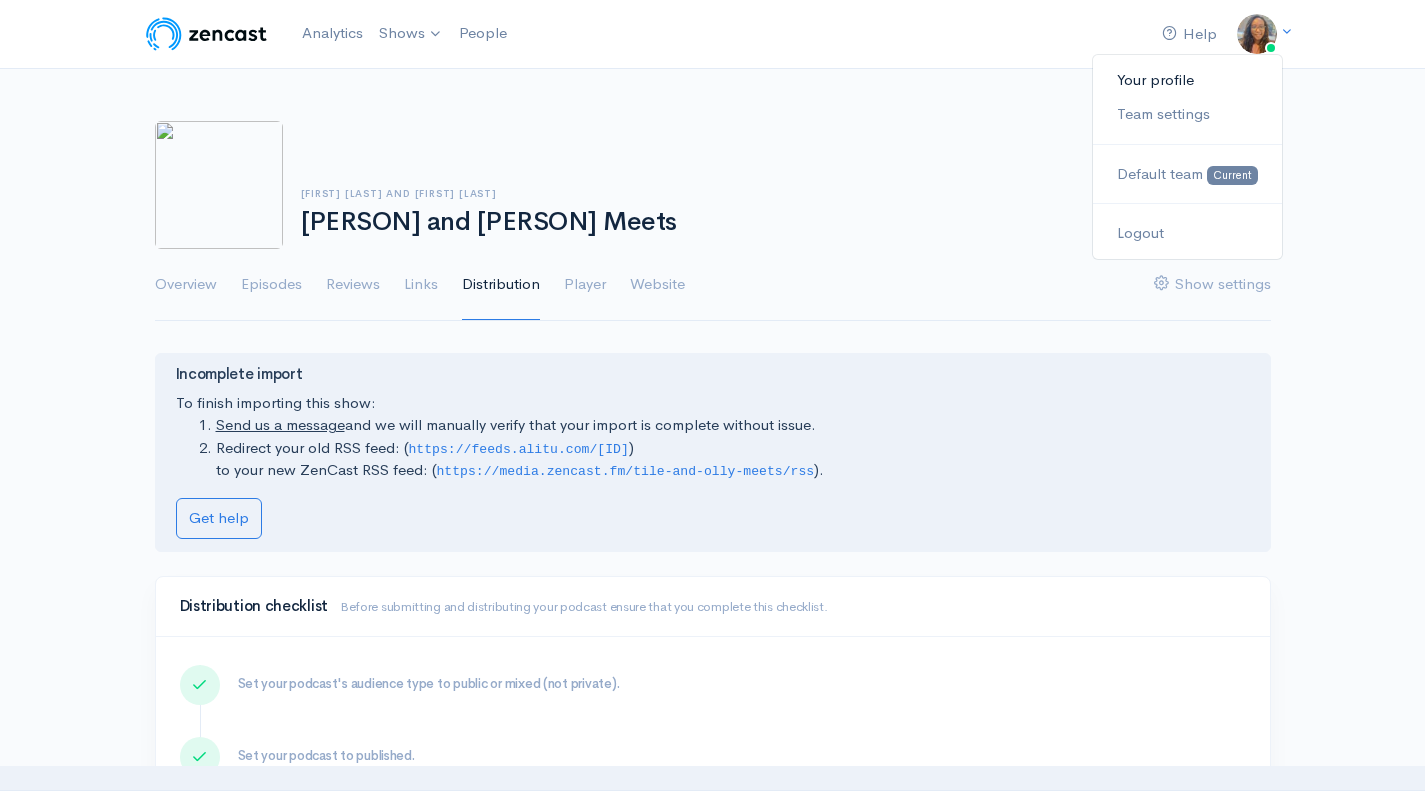 click on "Your profile" at bounding box center (1187, 80) 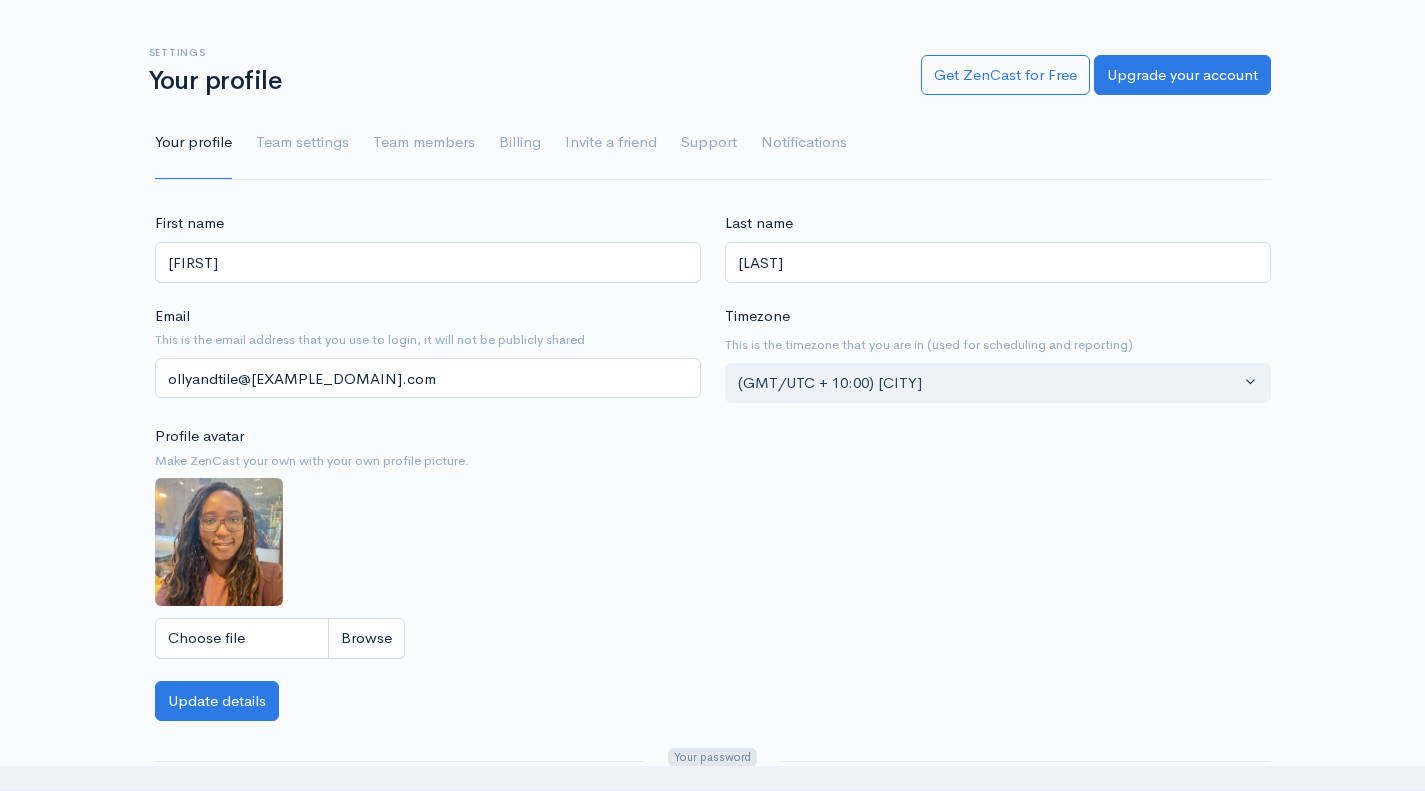scroll, scrollTop: 0, scrollLeft: 0, axis: both 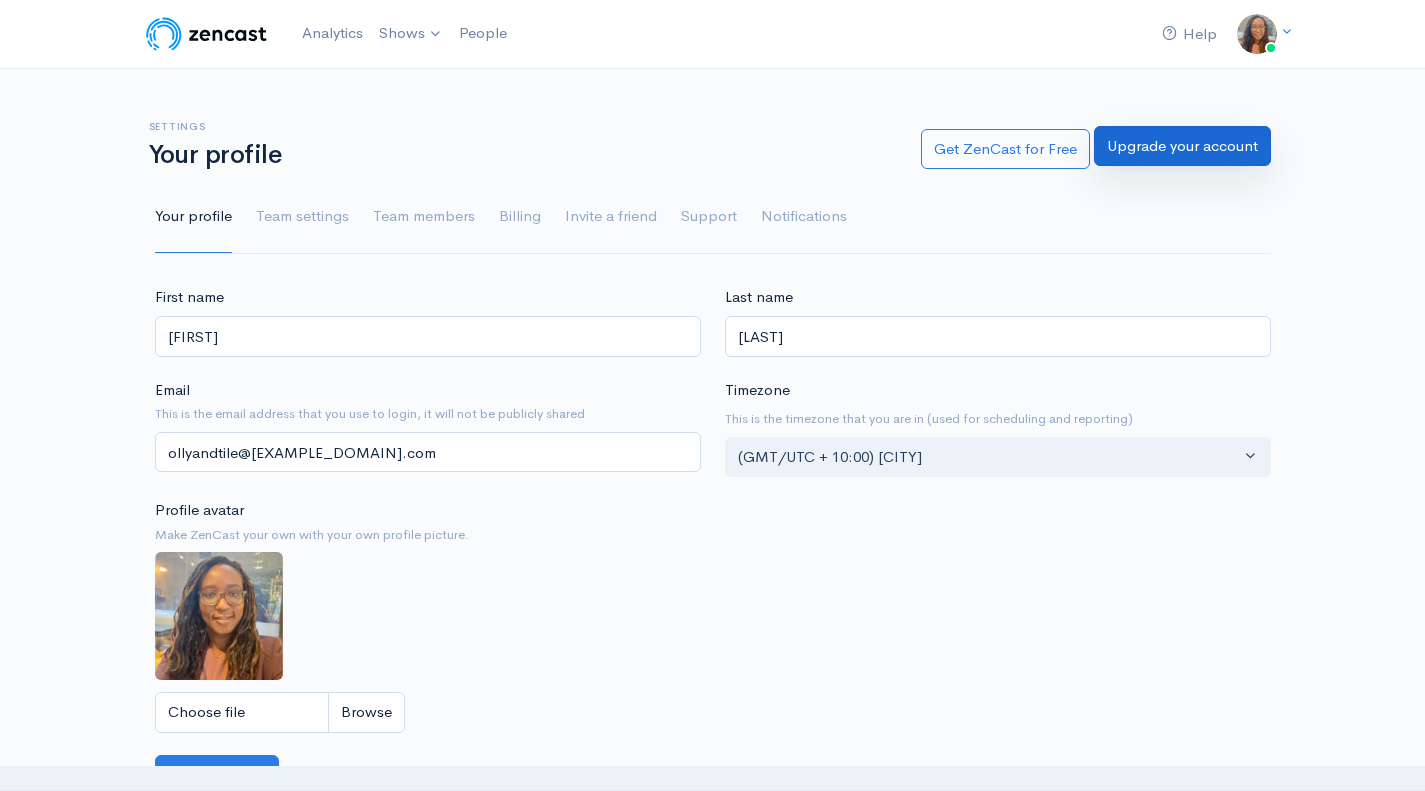 click on "Upgrade your account" at bounding box center (1182, 146) 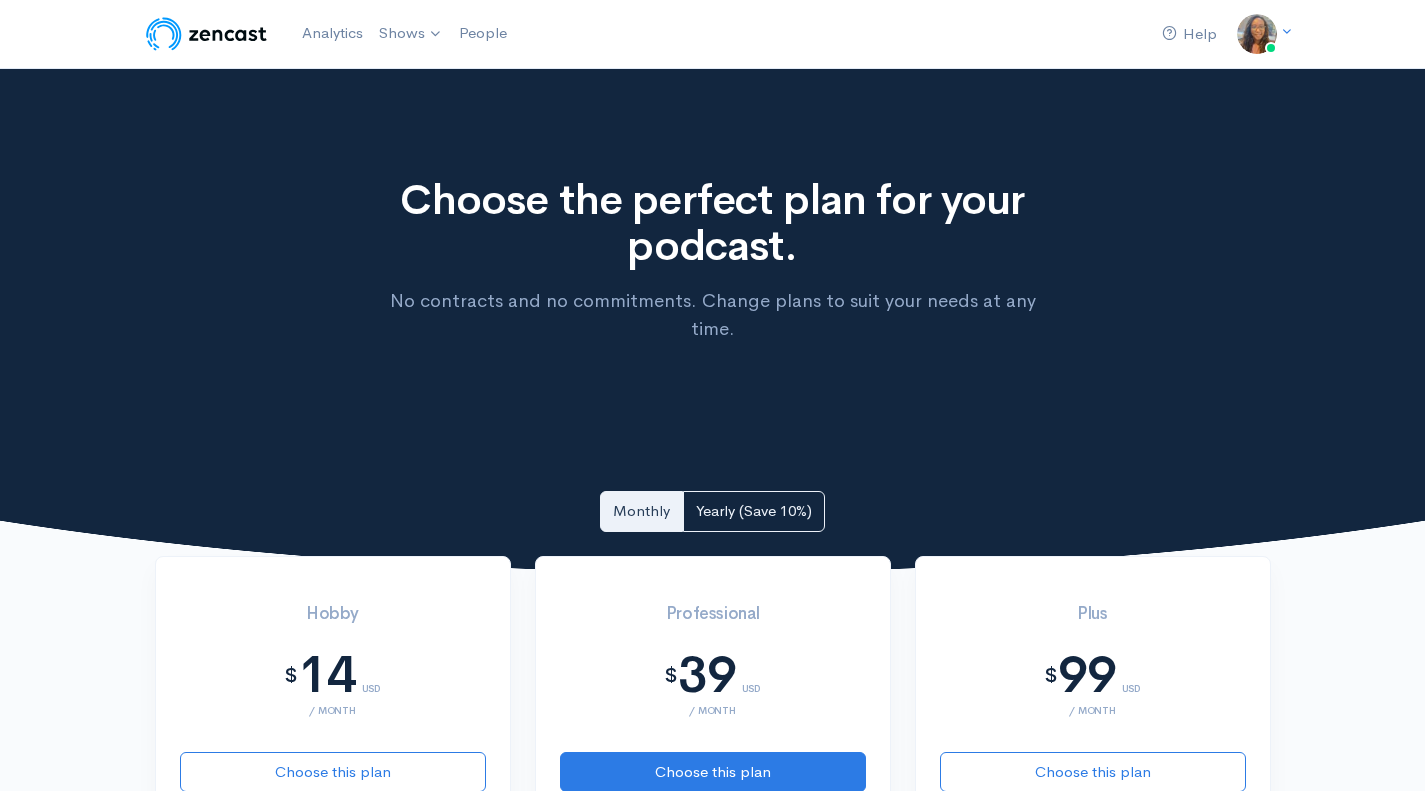 scroll 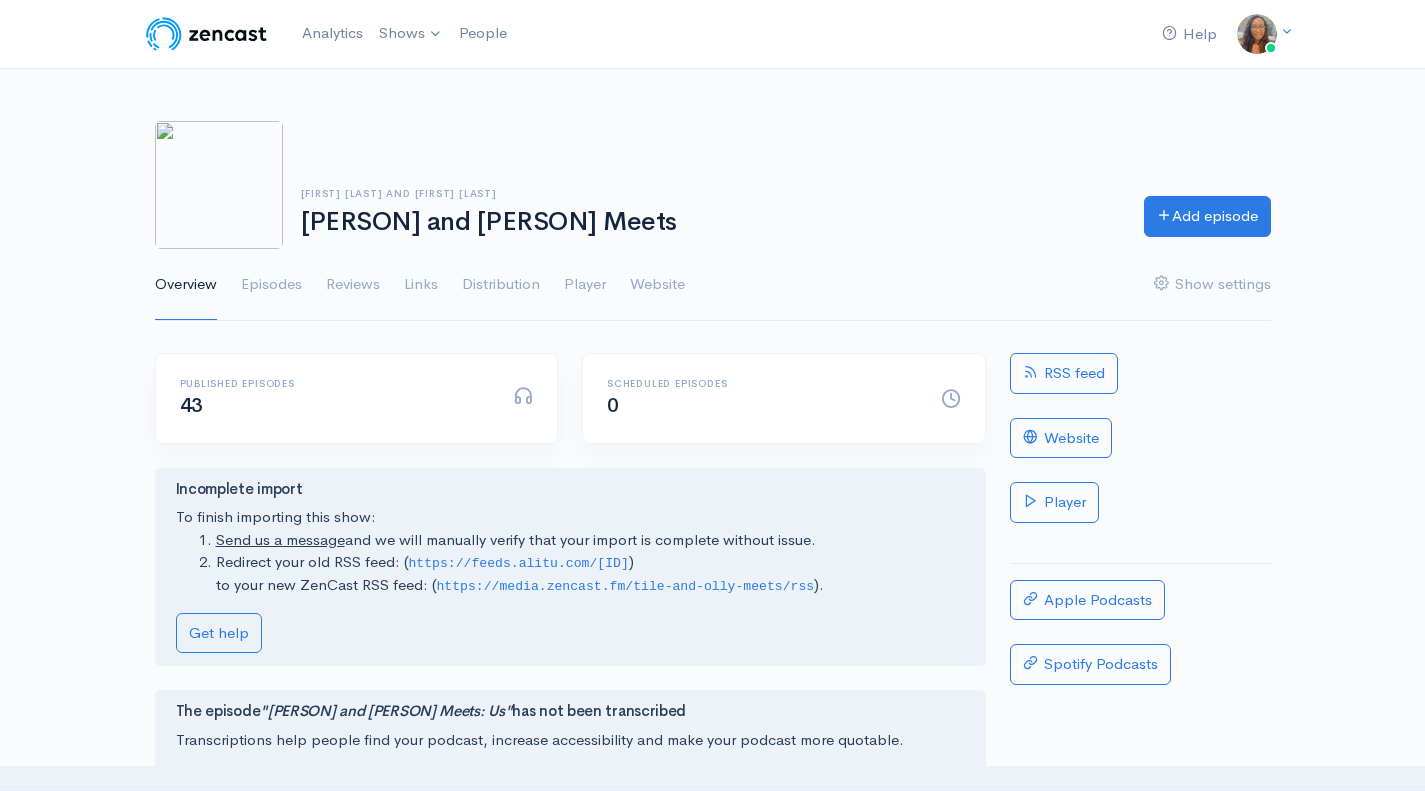 click on "Episodes" at bounding box center [271, 285] 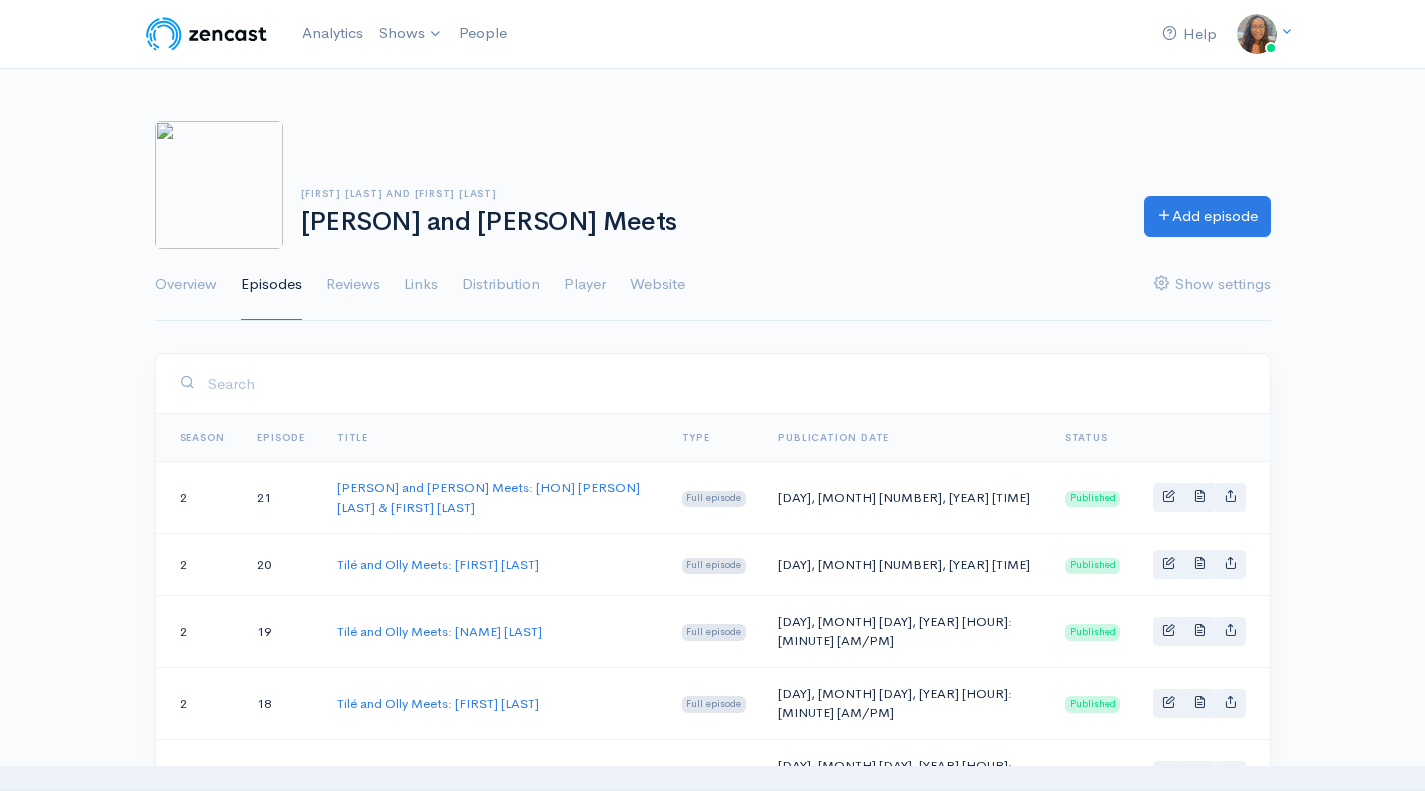 scroll, scrollTop: 0, scrollLeft: 0, axis: both 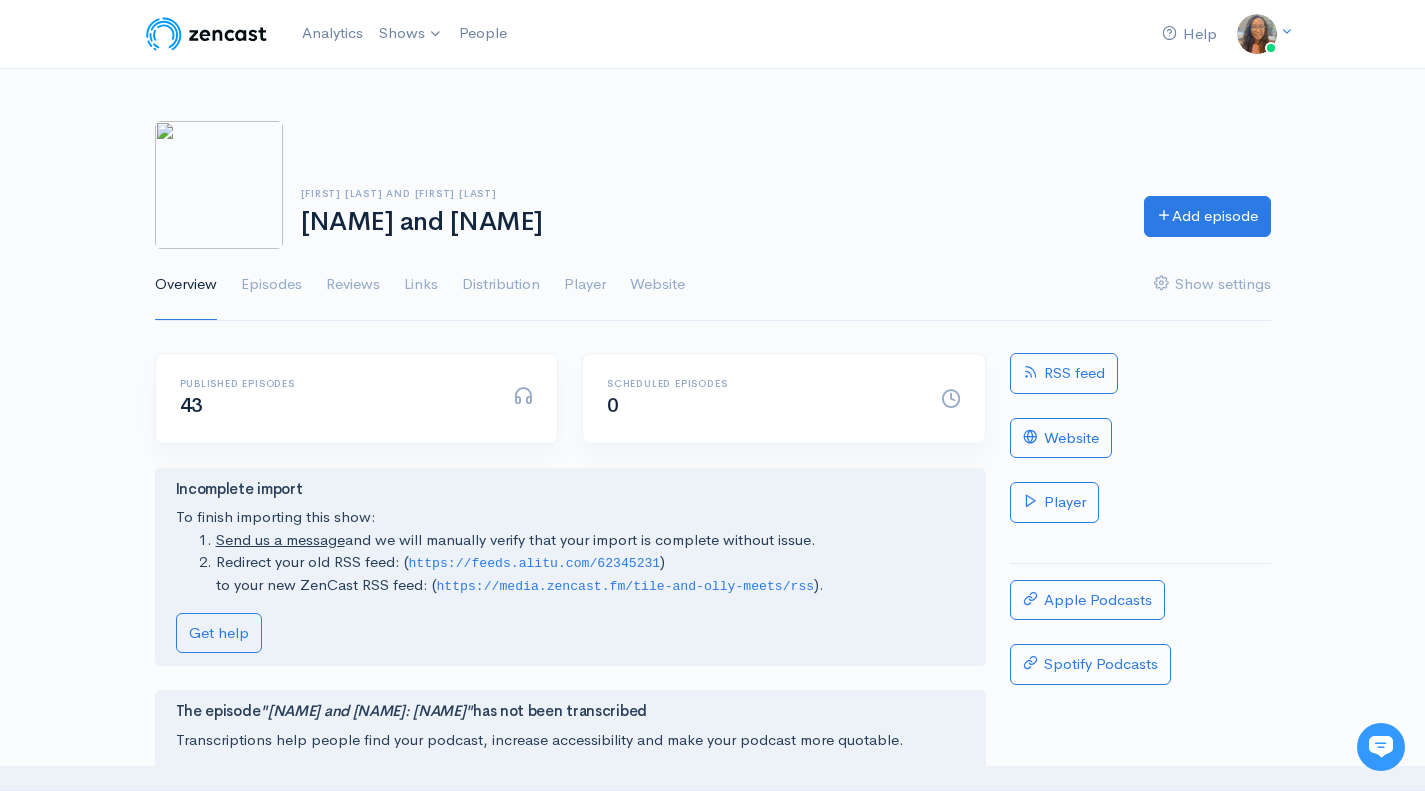 click on "Episodes" at bounding box center [271, 285] 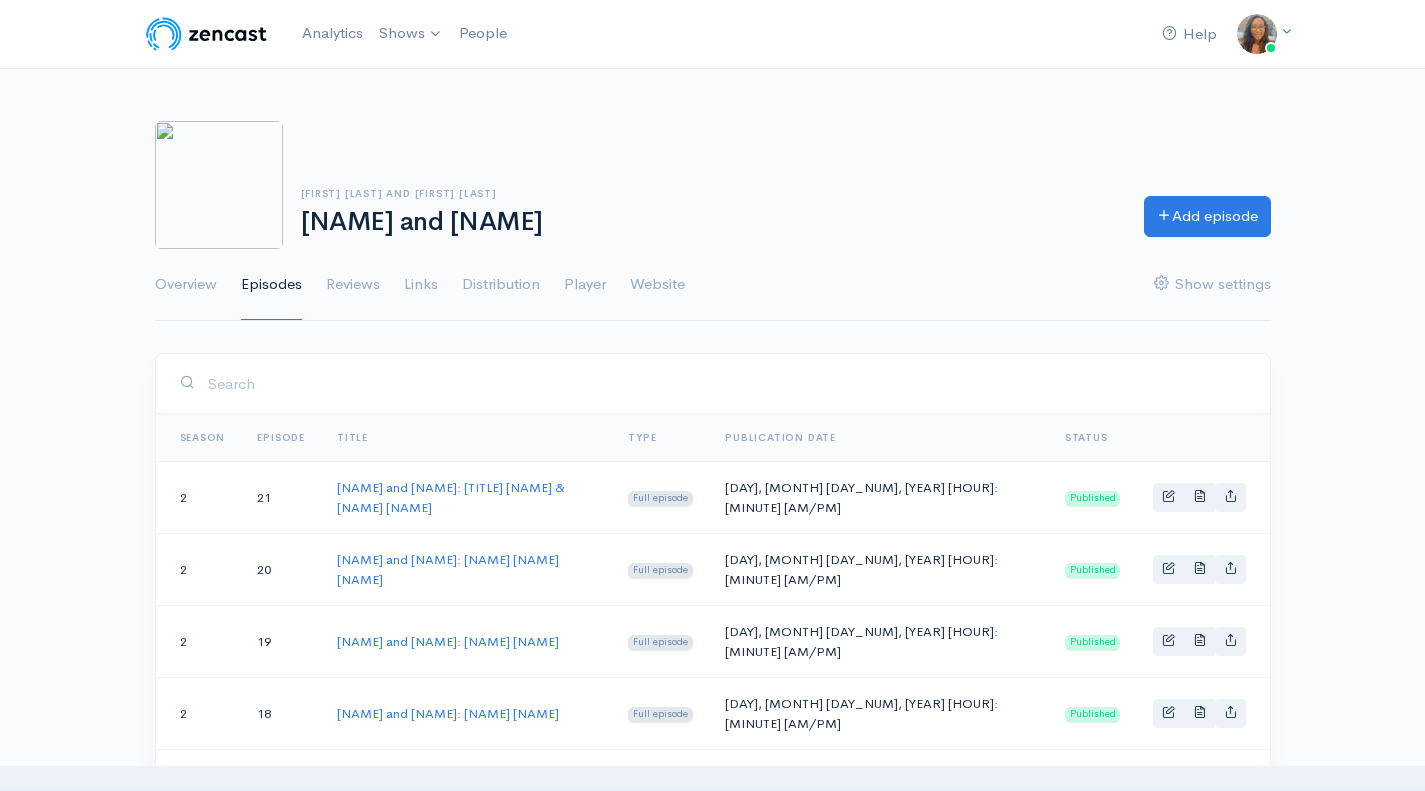 scroll, scrollTop: 0, scrollLeft: 0, axis: both 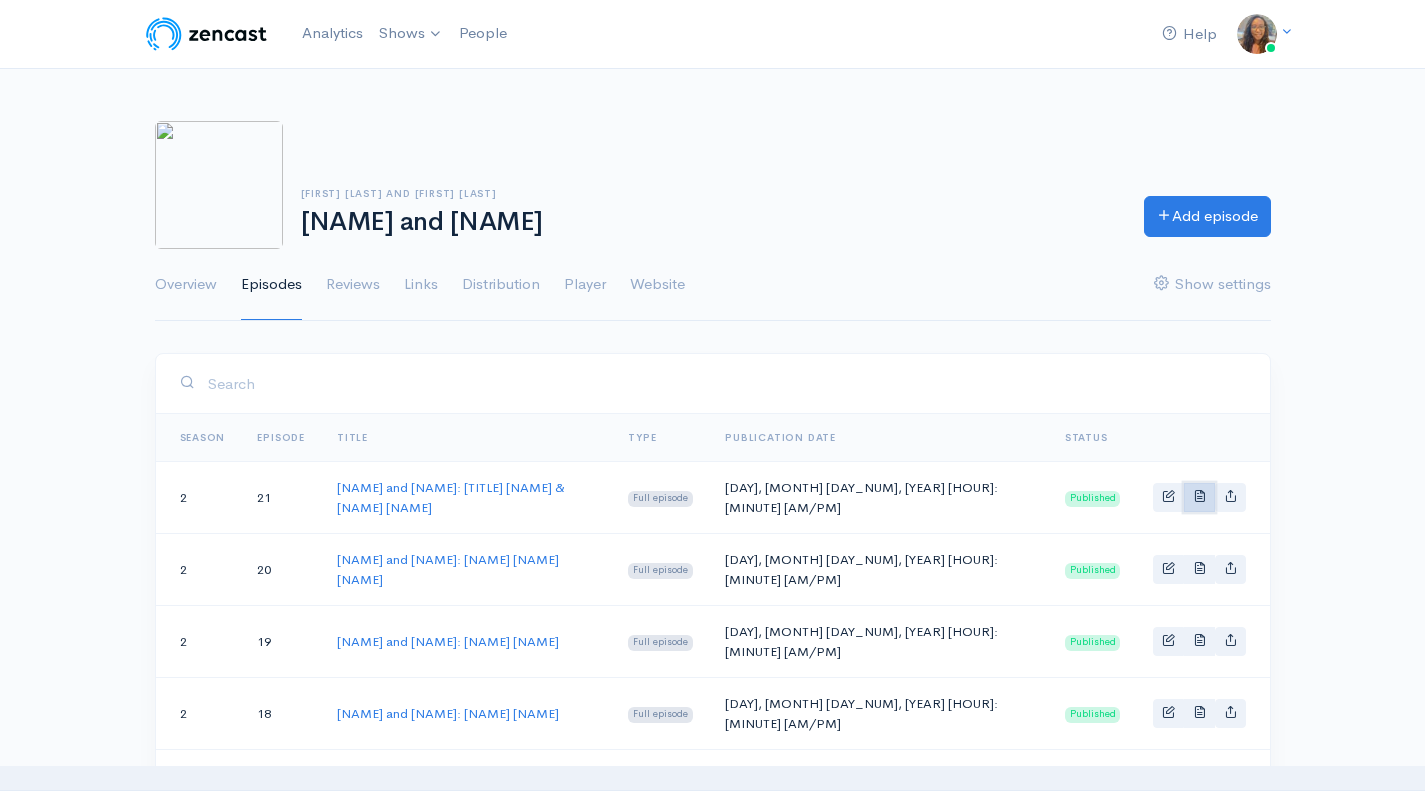 click at bounding box center (1199, 497) 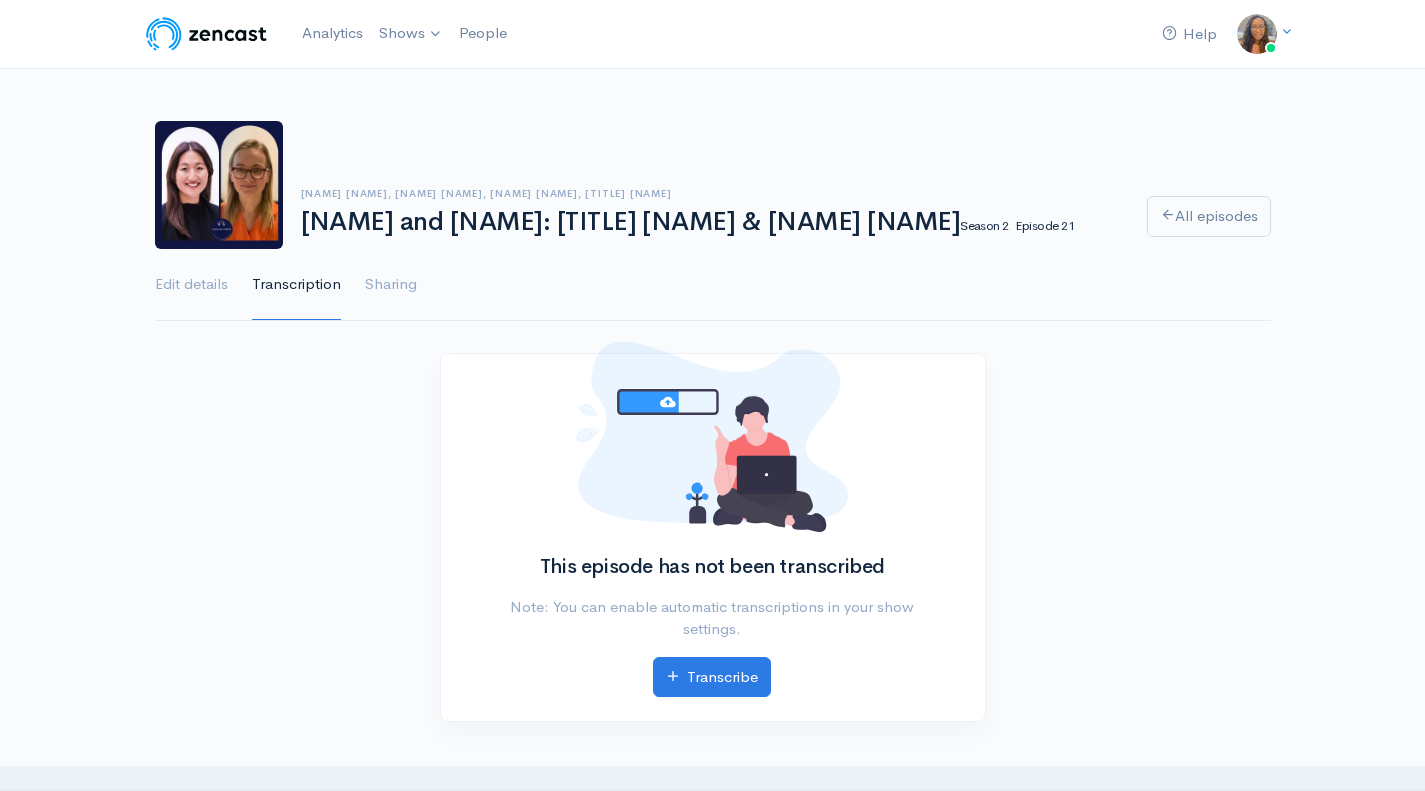 scroll, scrollTop: 0, scrollLeft: 0, axis: both 